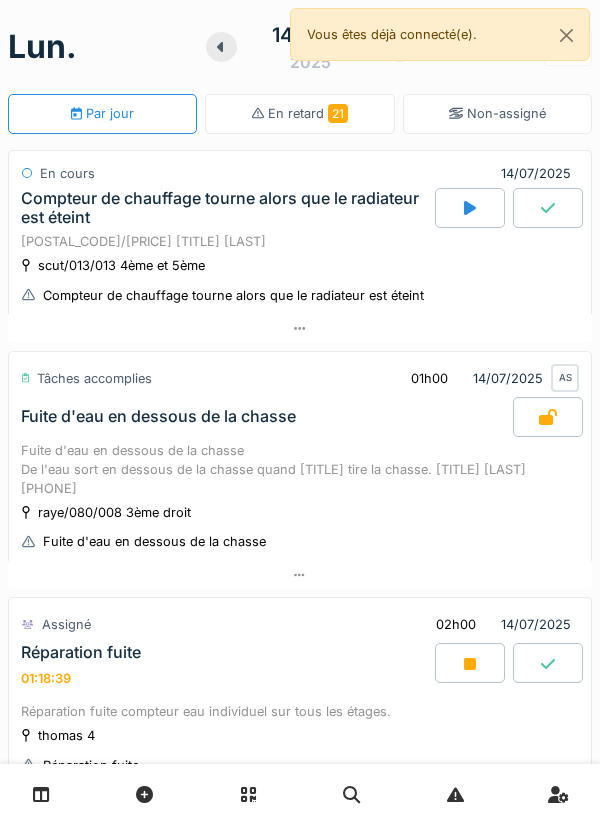 scroll, scrollTop: 0, scrollLeft: 0, axis: both 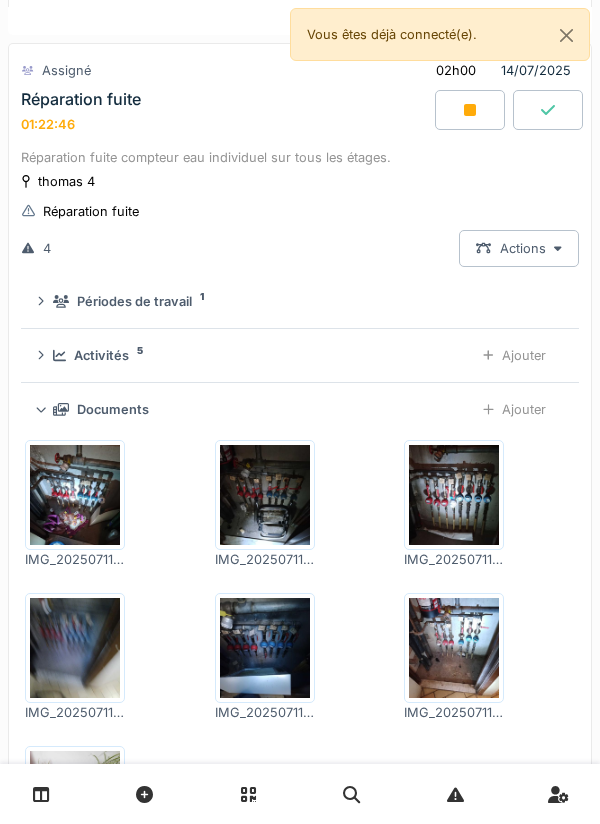 click 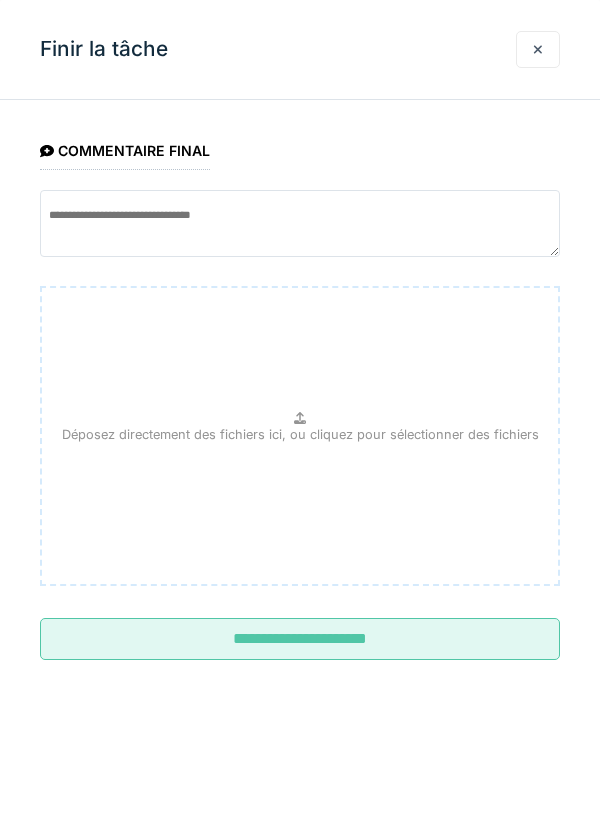 click at bounding box center (538, 49) 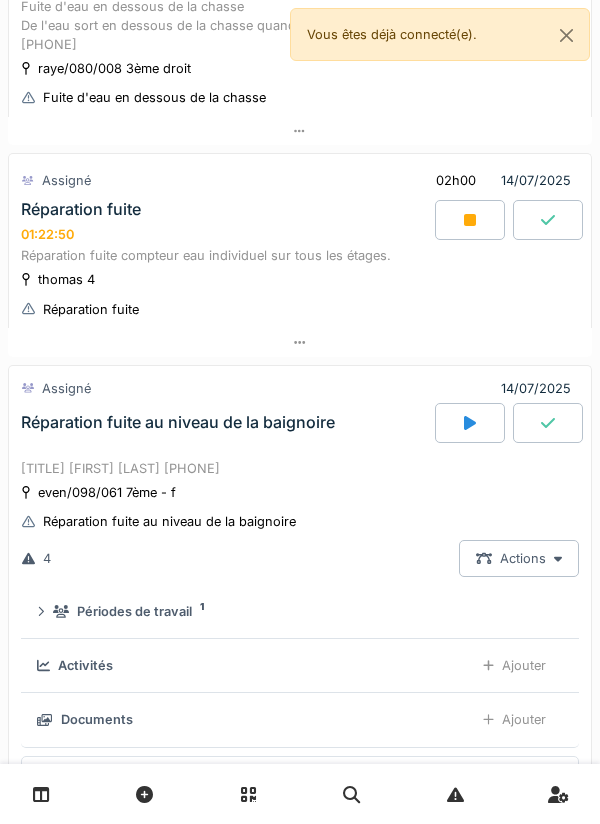 scroll, scrollTop: 414, scrollLeft: 0, axis: vertical 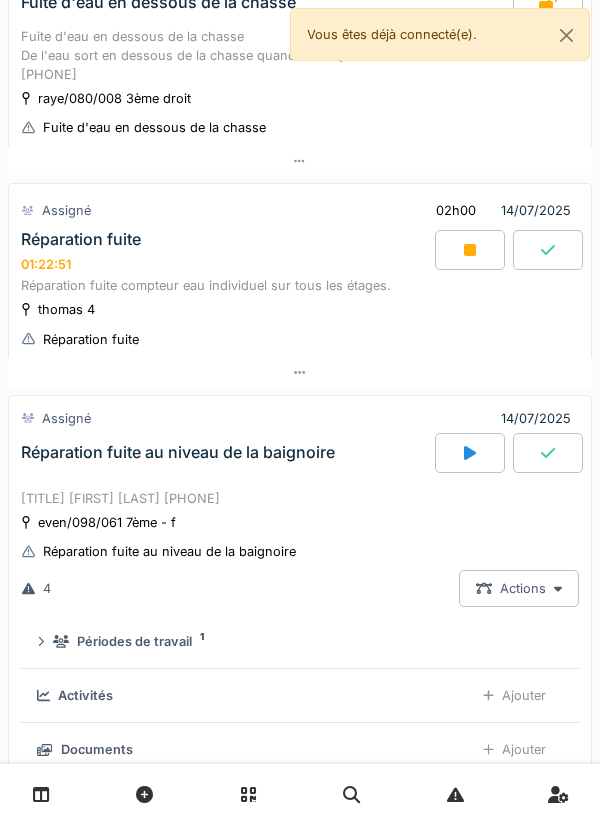 click at bounding box center (470, 250) 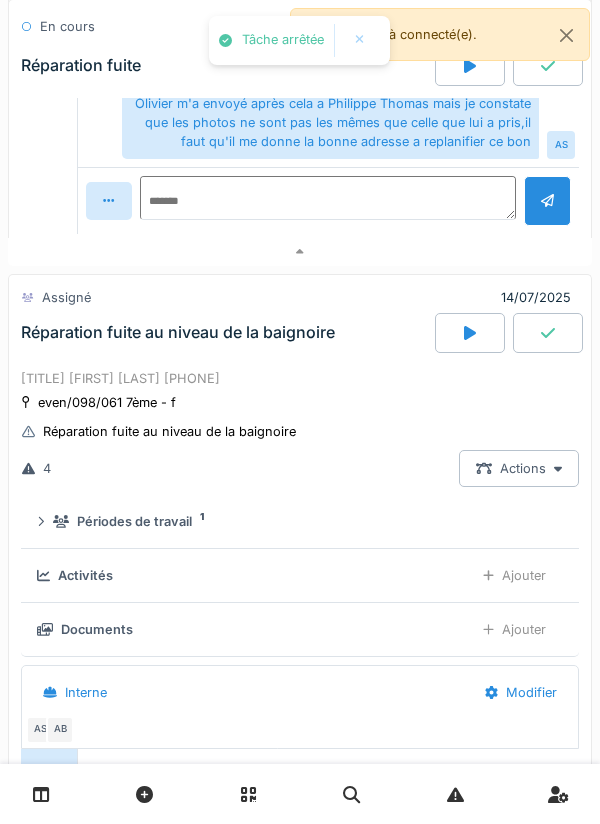 scroll, scrollTop: 1146, scrollLeft: 0, axis: vertical 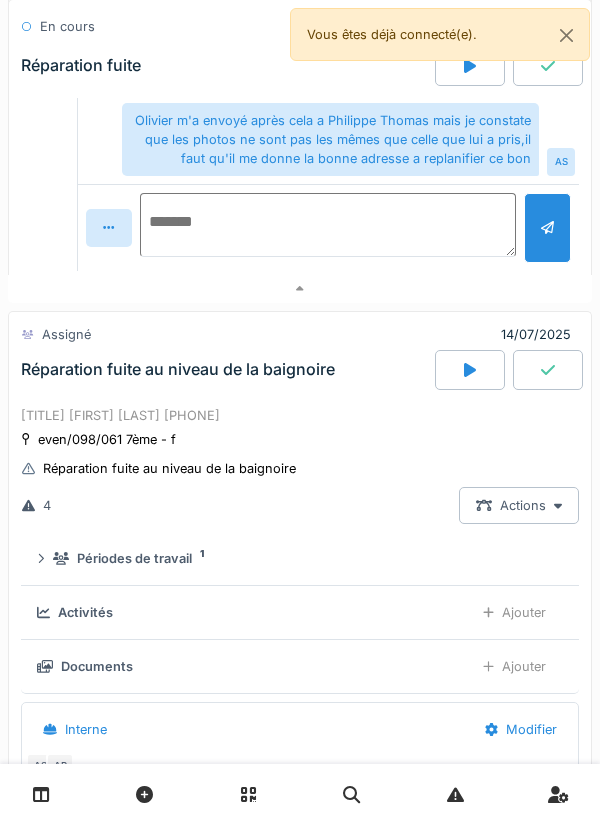click at bounding box center (328, 225) 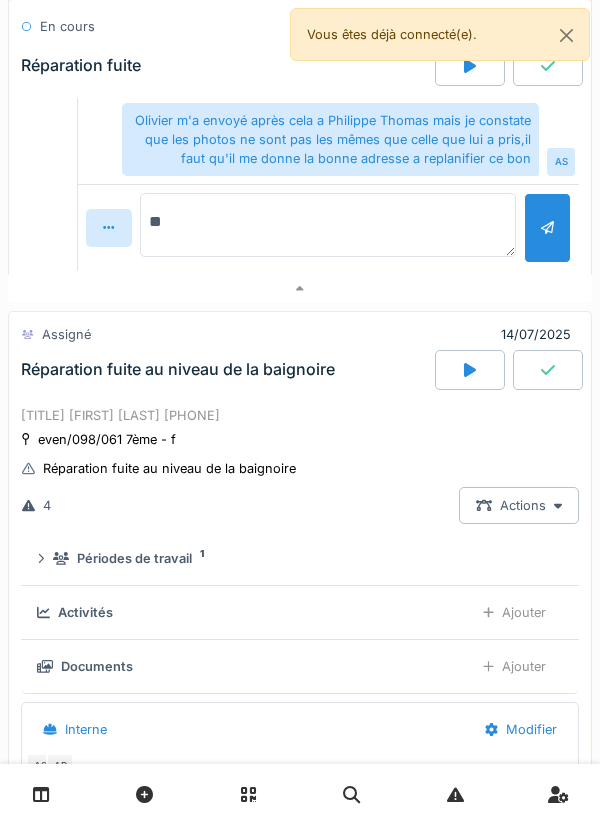type on "*" 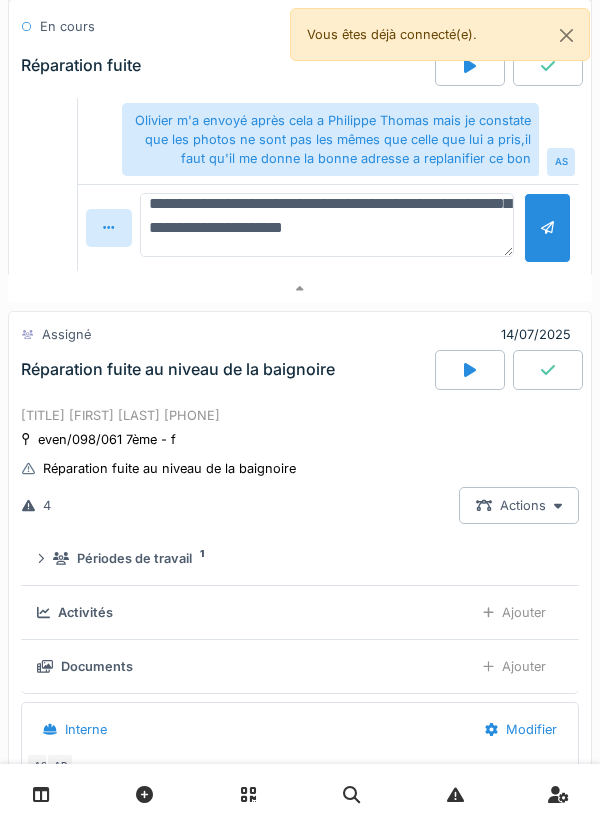 scroll, scrollTop: 48, scrollLeft: 0, axis: vertical 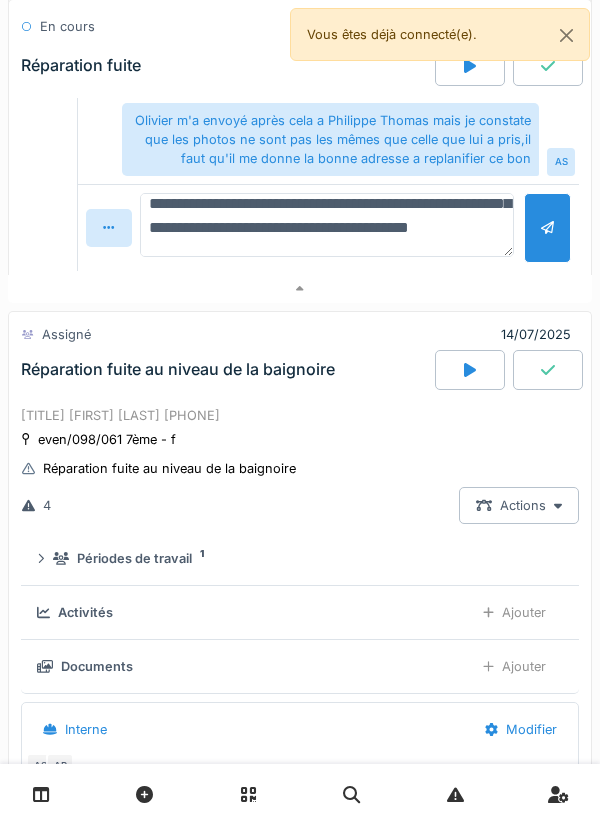 type on "**********" 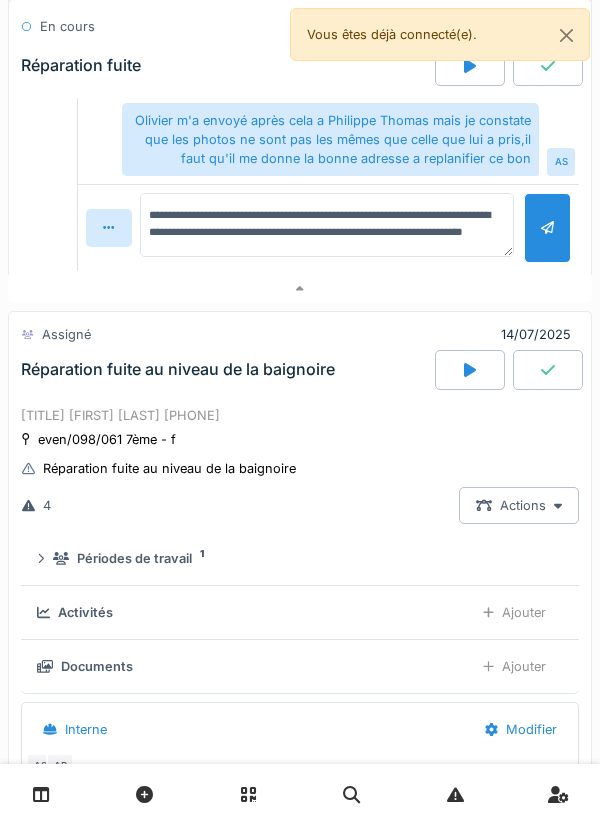 click at bounding box center (547, 227) 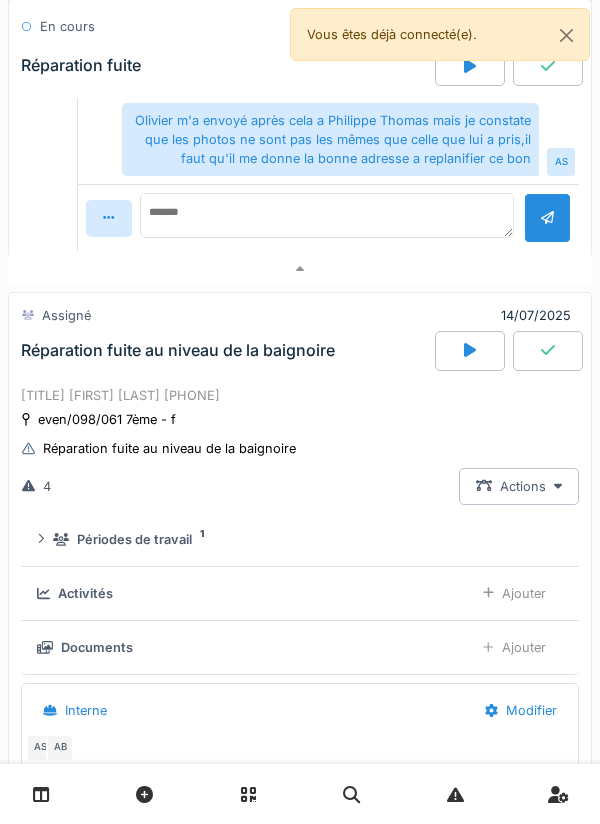 scroll, scrollTop: 0, scrollLeft: 0, axis: both 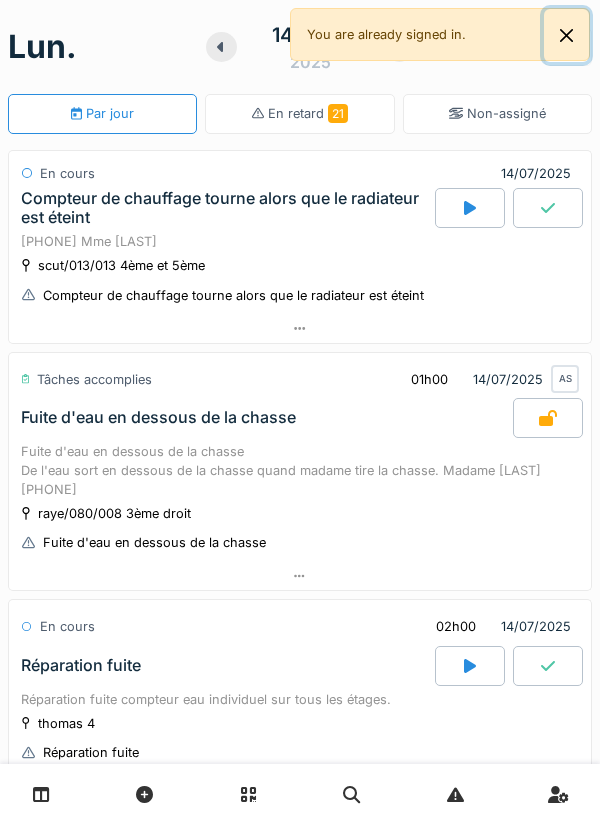 click at bounding box center [566, 35] 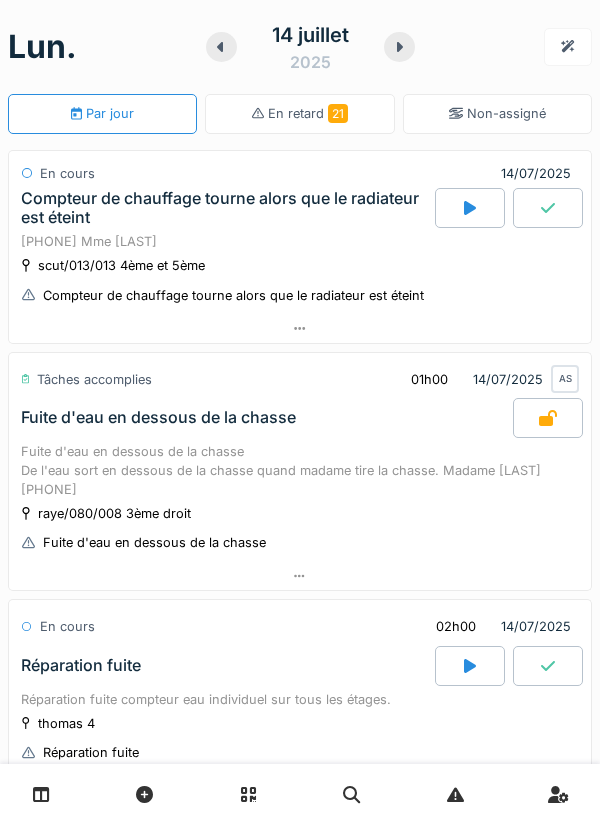 click at bounding box center (399, 47) 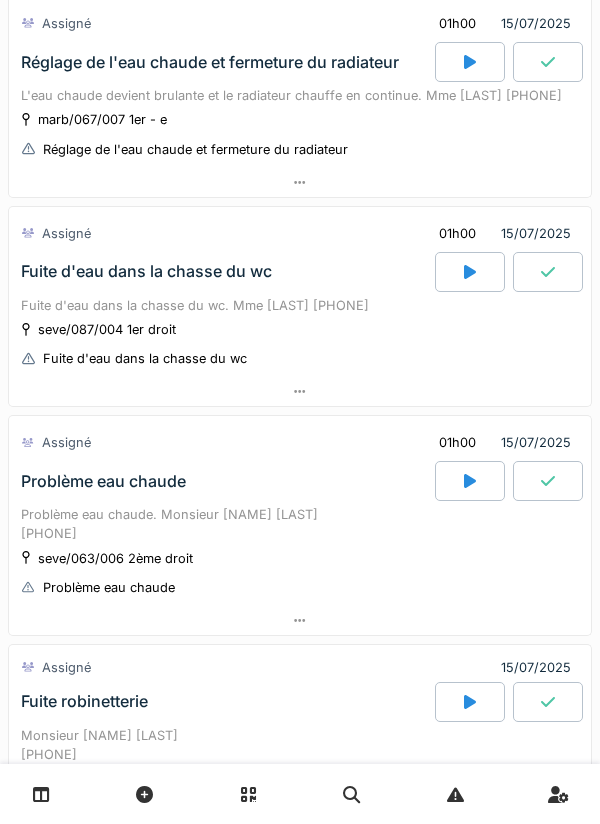 scroll, scrollTop: 0, scrollLeft: 0, axis: both 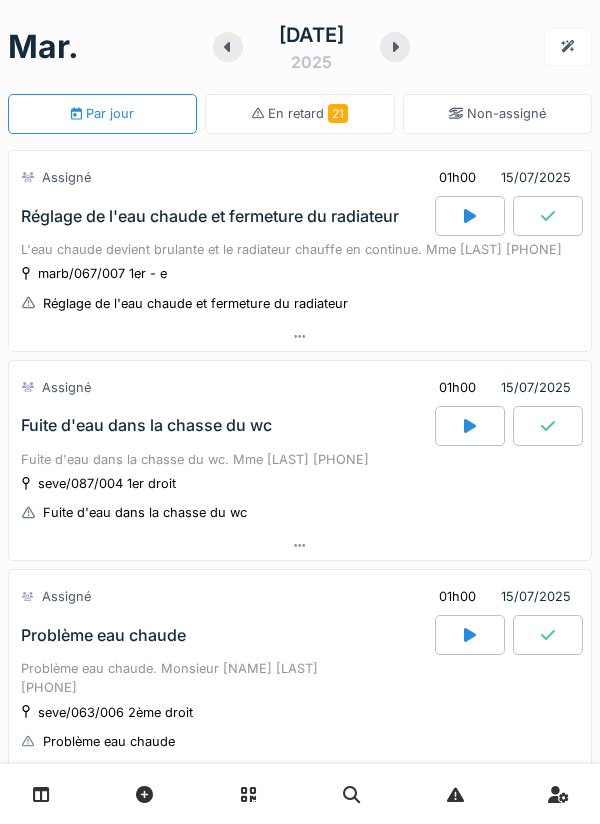 click 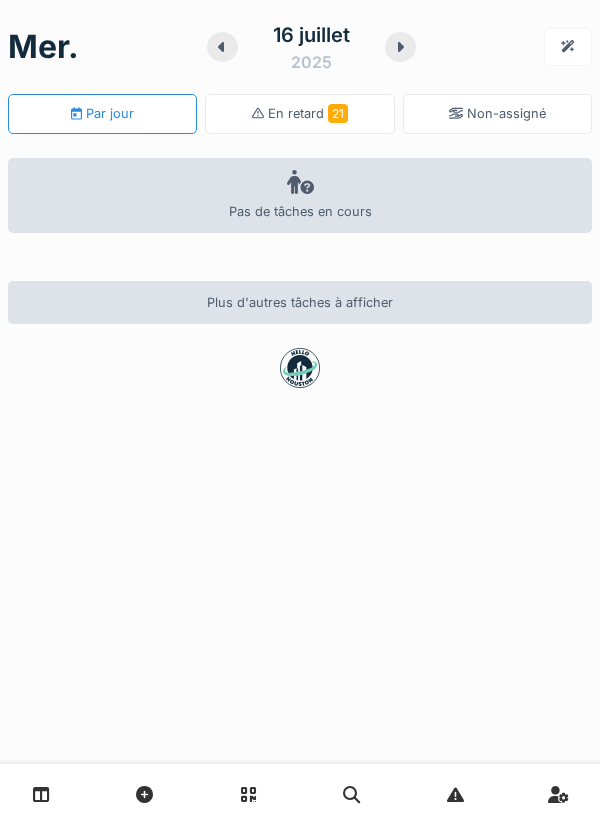 click at bounding box center (222, 47) 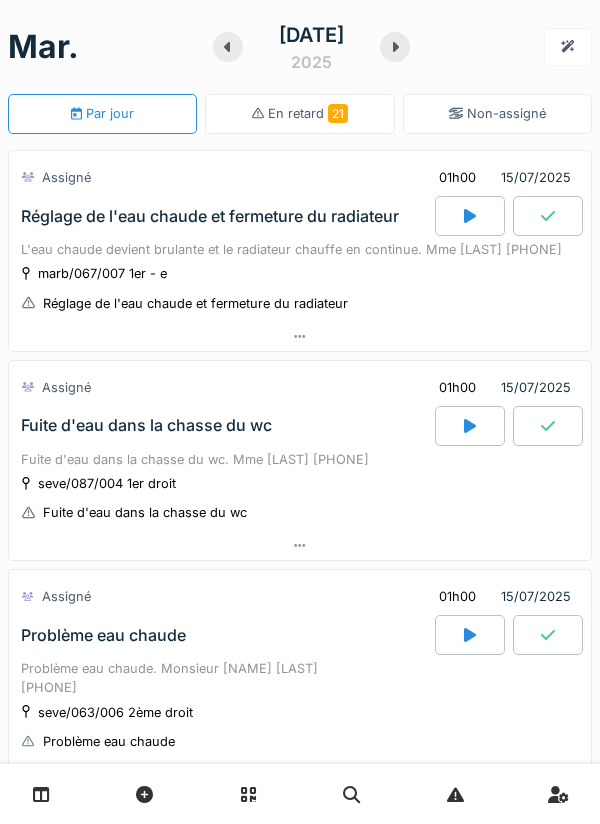 click at bounding box center (228, 47) 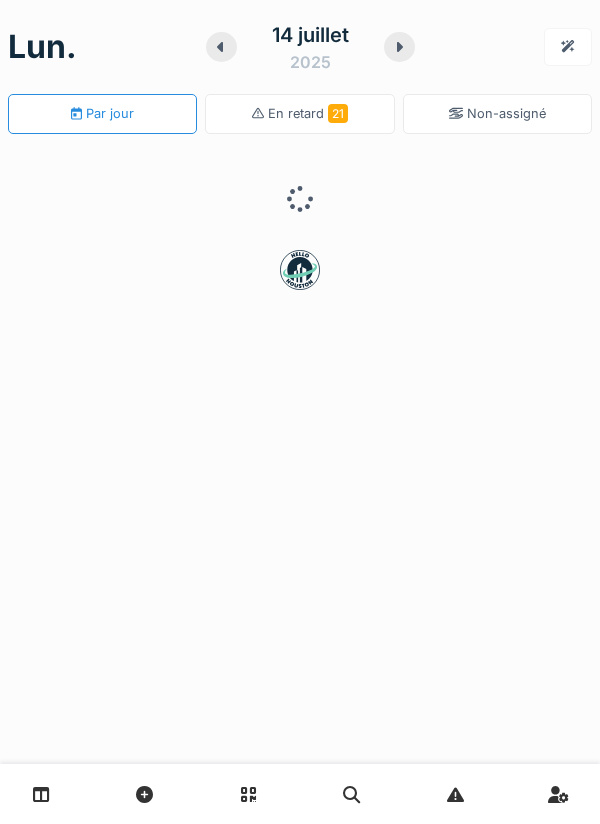 click 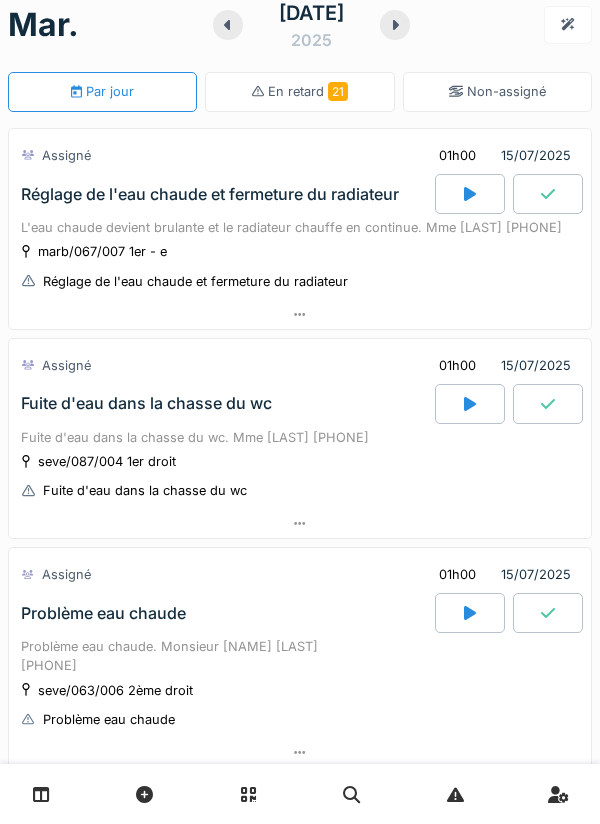 scroll, scrollTop: 0, scrollLeft: 0, axis: both 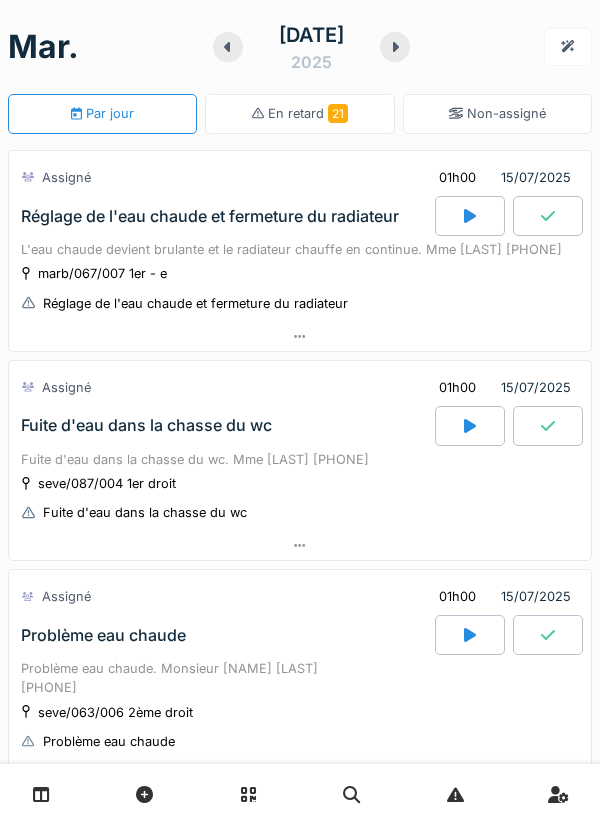 click at bounding box center (228, 47) 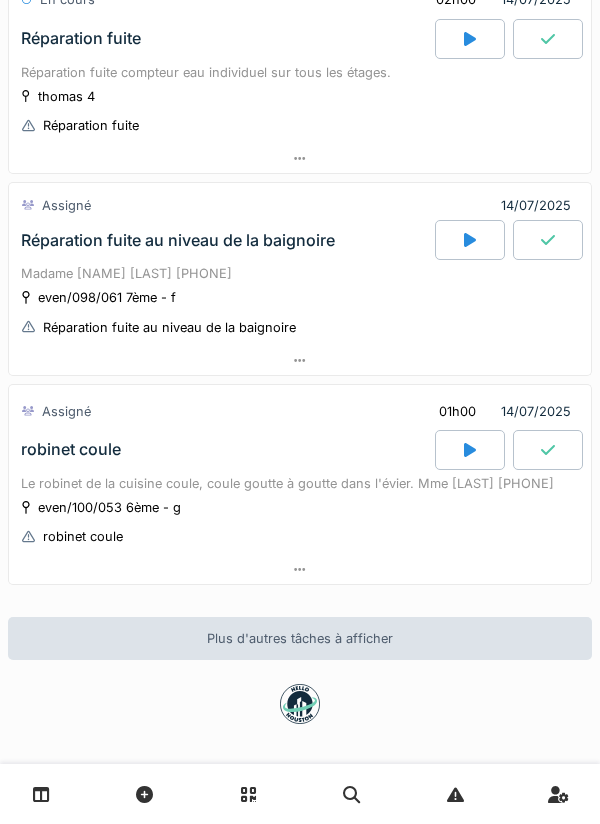 scroll, scrollTop: 654, scrollLeft: 0, axis: vertical 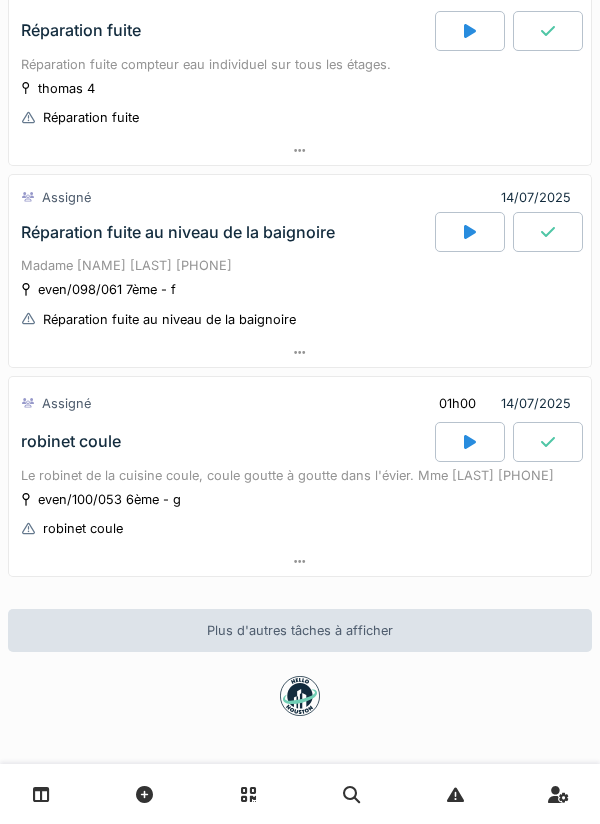 click at bounding box center (548, 442) 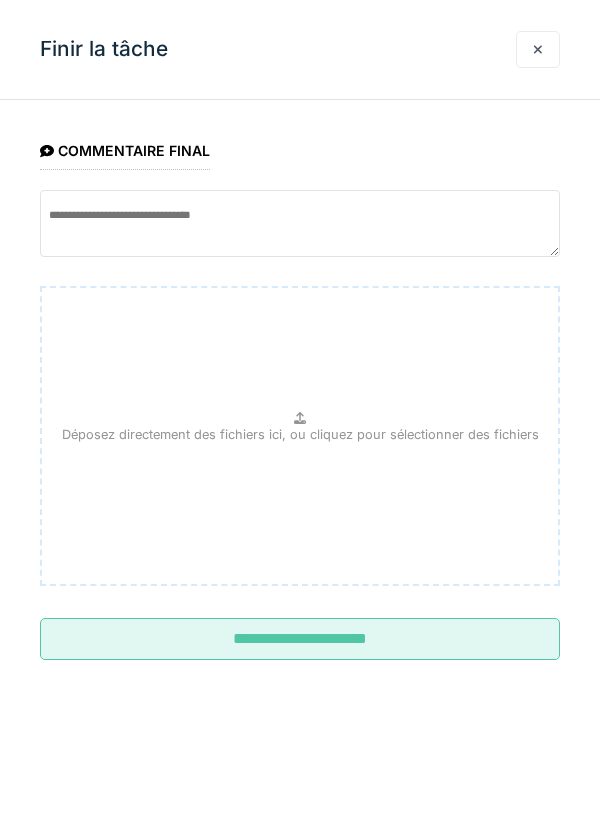 scroll, scrollTop: 930, scrollLeft: 0, axis: vertical 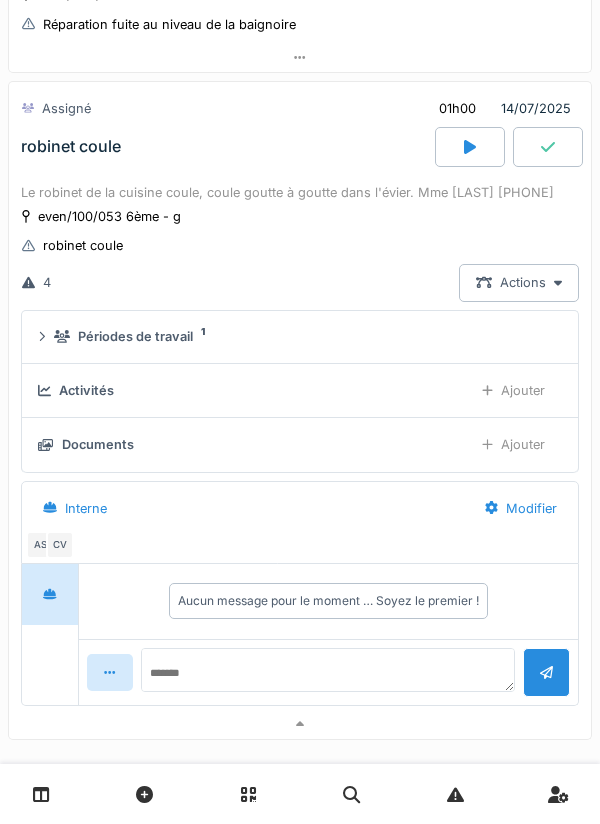 click at bounding box center [470, 147] 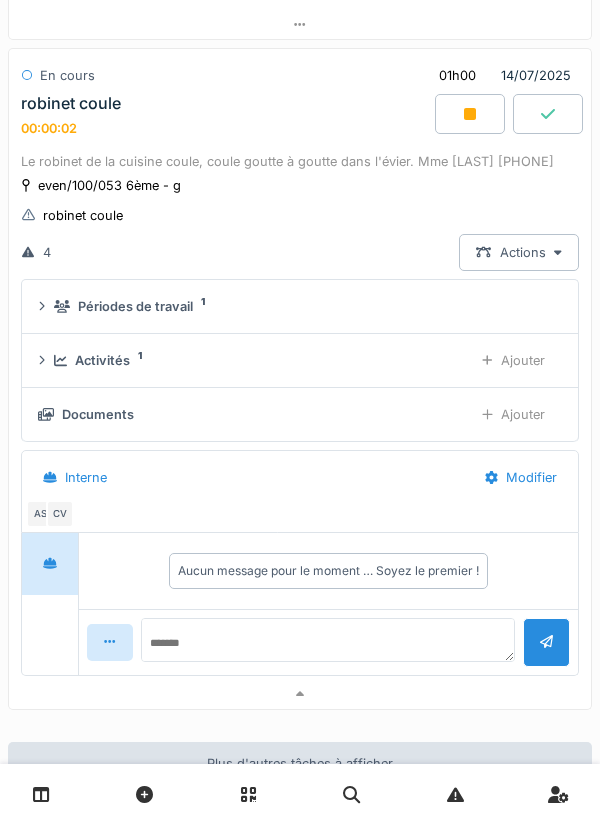 scroll, scrollTop: 961, scrollLeft: 0, axis: vertical 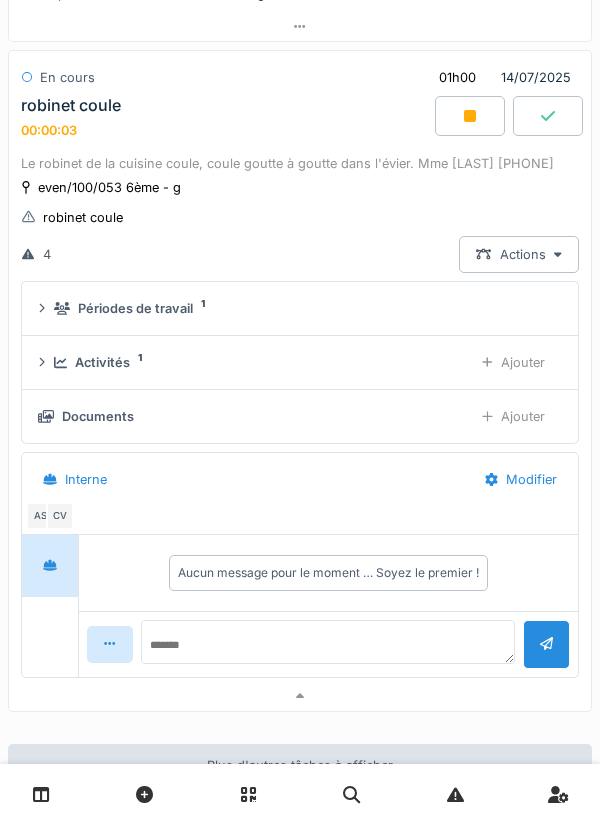 click on "Ajouter" at bounding box center (513, 362) 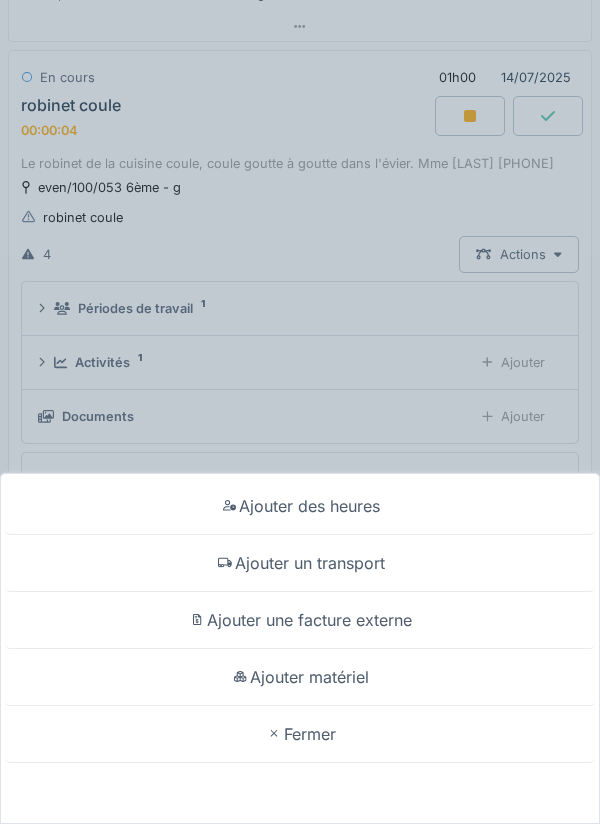 click on "Ajouter un transport" at bounding box center (300, 563) 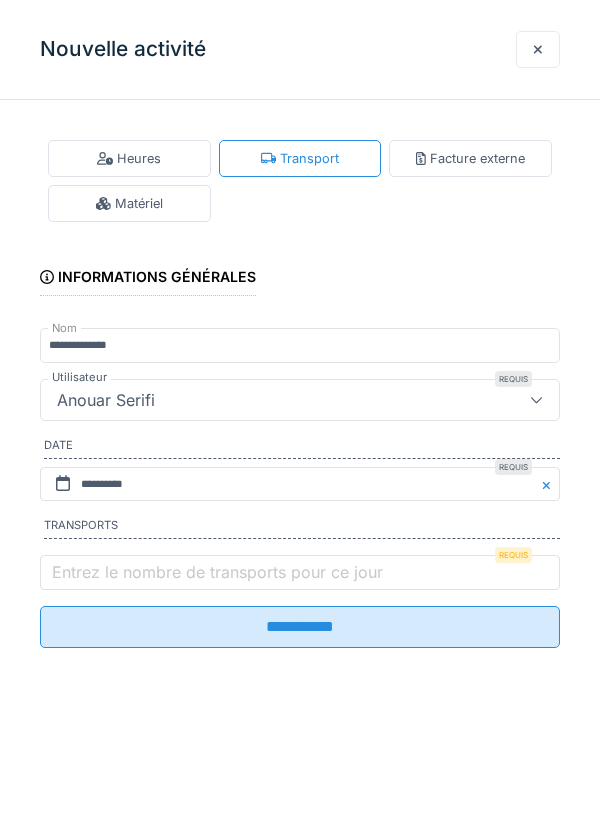 click on "Entrez le nombre de transports pour ce jour" at bounding box center [217, 572] 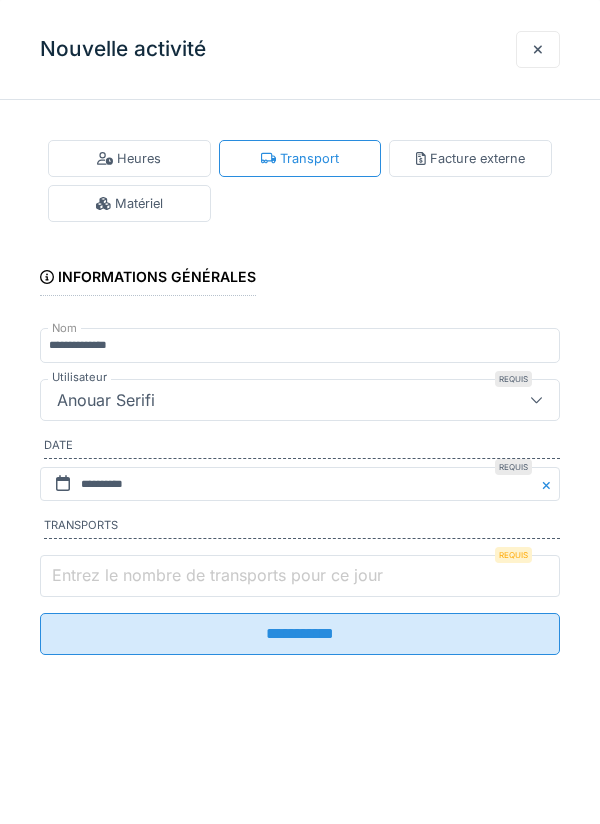 click on "Entrez le nombre de transports pour ce jour" at bounding box center (300, 576) 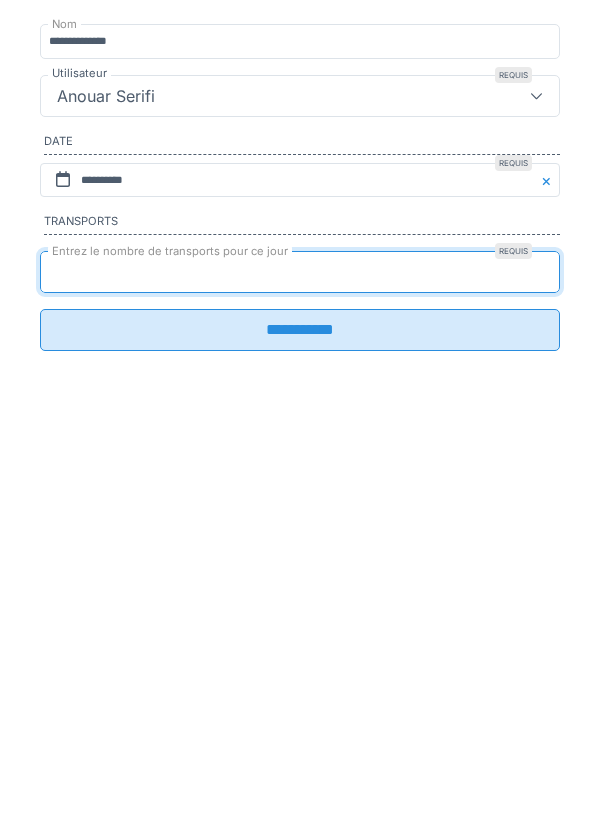 type on "*" 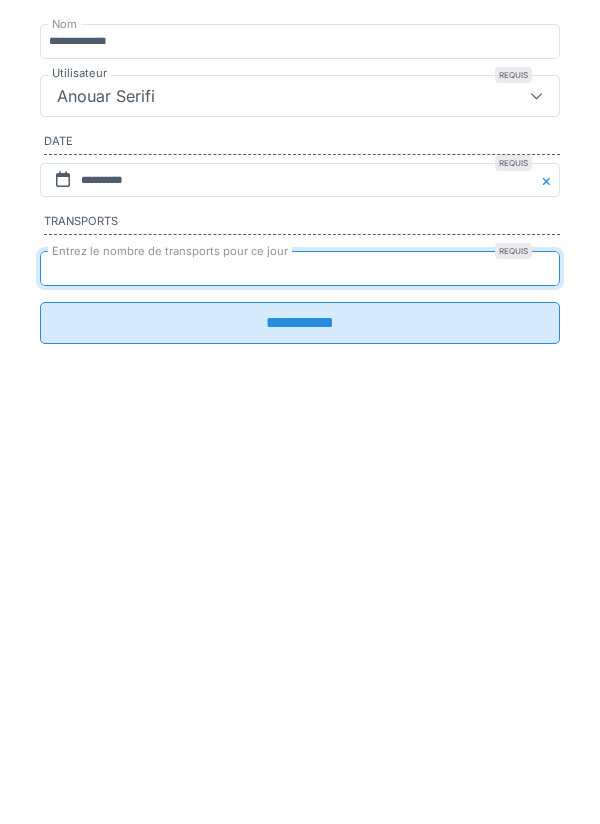 click on "**********" at bounding box center [300, 627] 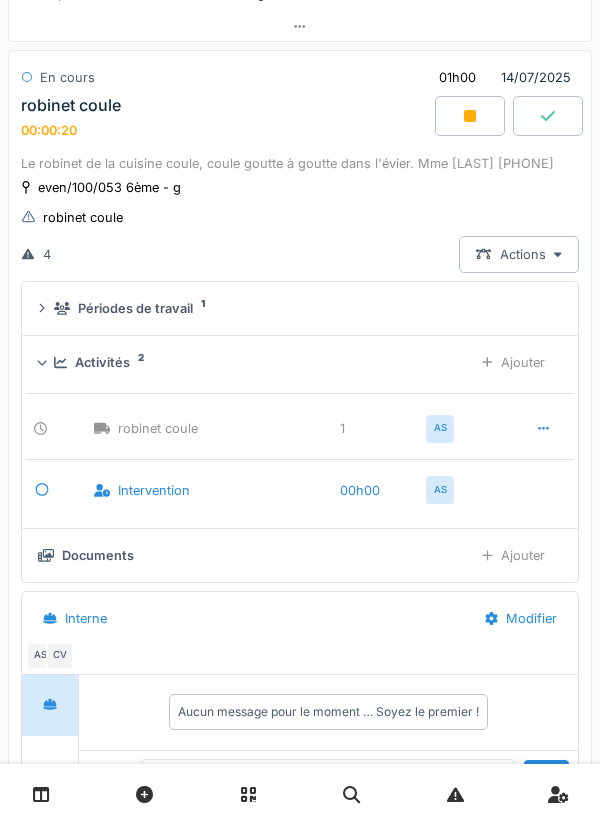 click at bounding box center (41, 794) 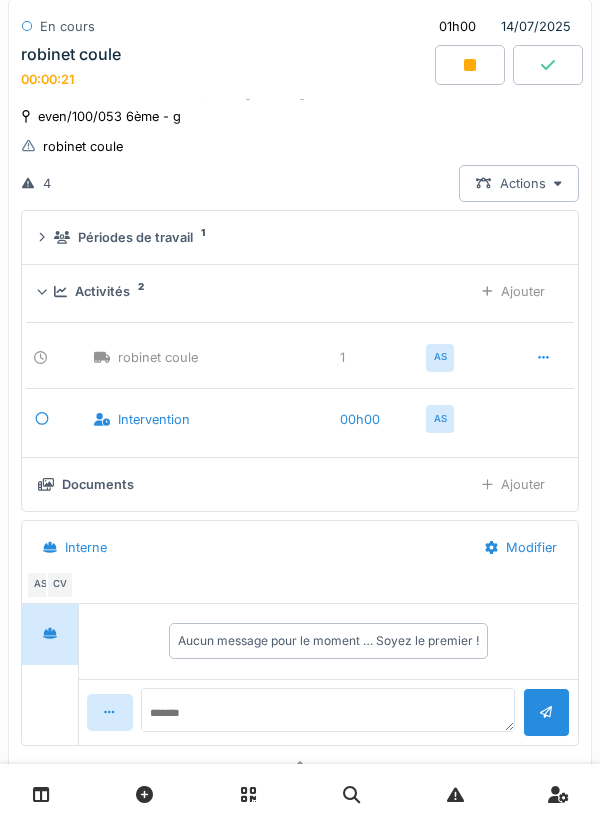 scroll, scrollTop: 1085, scrollLeft: 0, axis: vertical 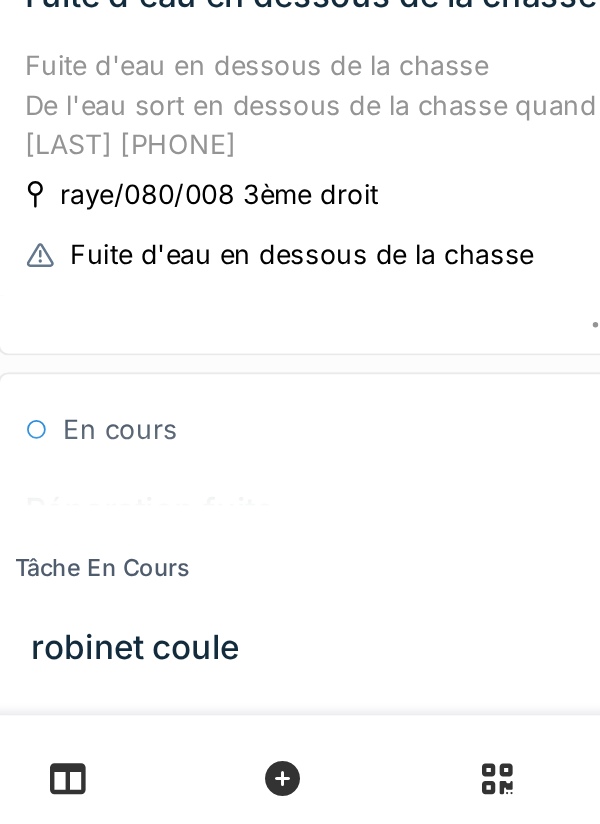 click at bounding box center (41, 794) 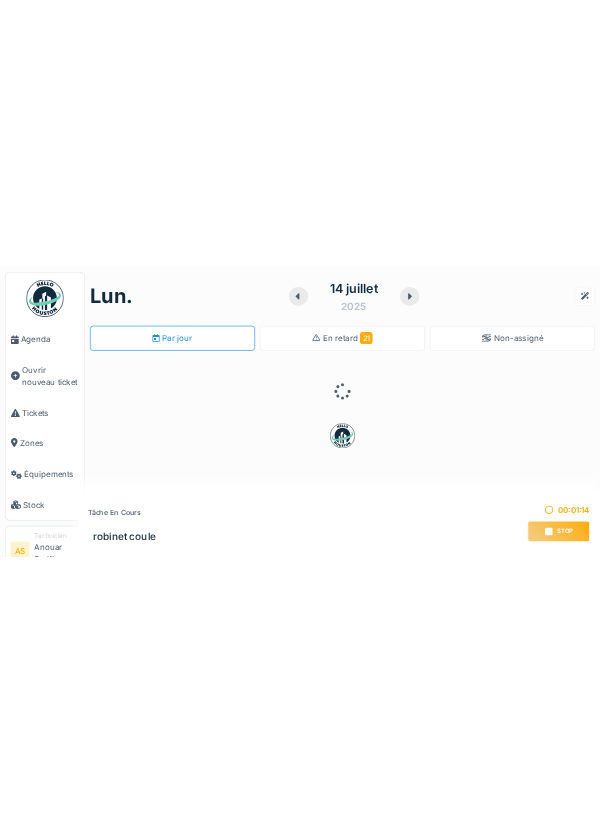 scroll, scrollTop: 0, scrollLeft: 0, axis: both 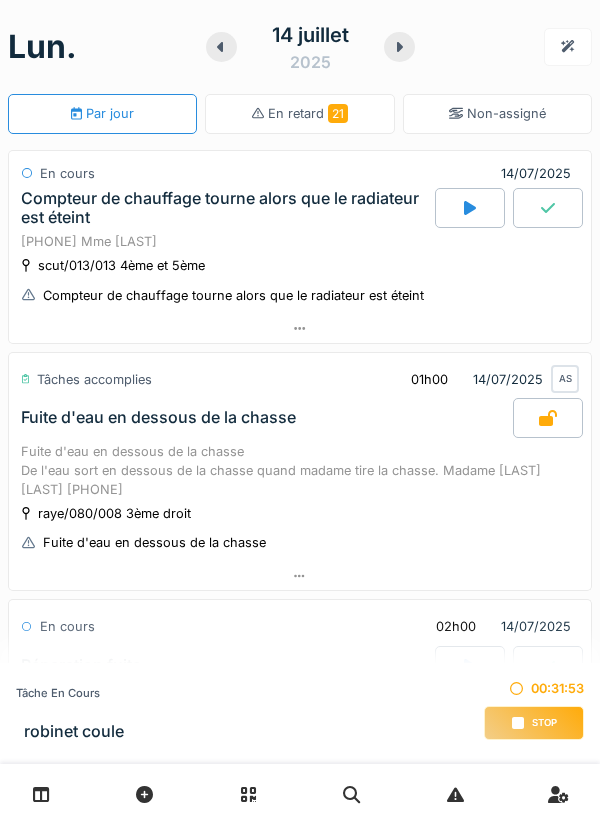 click on "Stop" at bounding box center [534, 723] 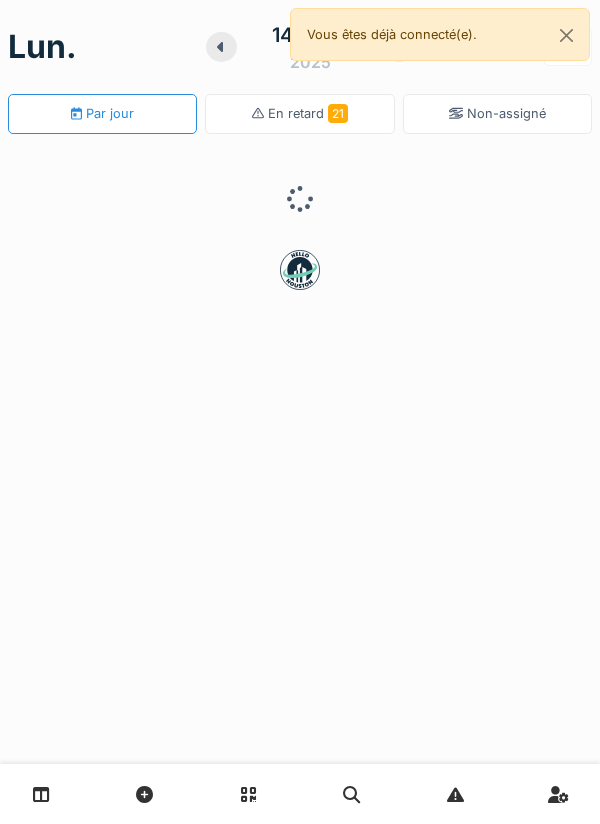 scroll, scrollTop: 0, scrollLeft: 0, axis: both 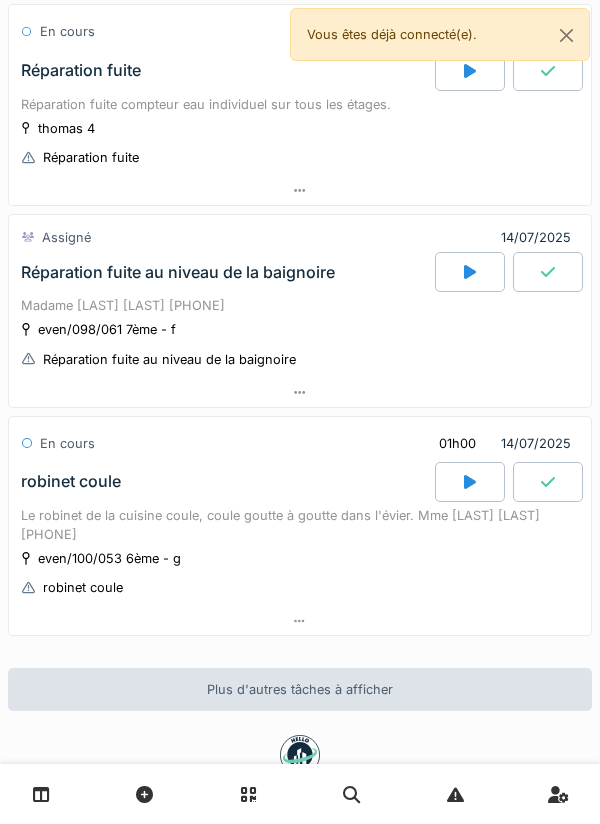click on "Madame [LAST] [LAST] [PHONE]" at bounding box center (300, 305) 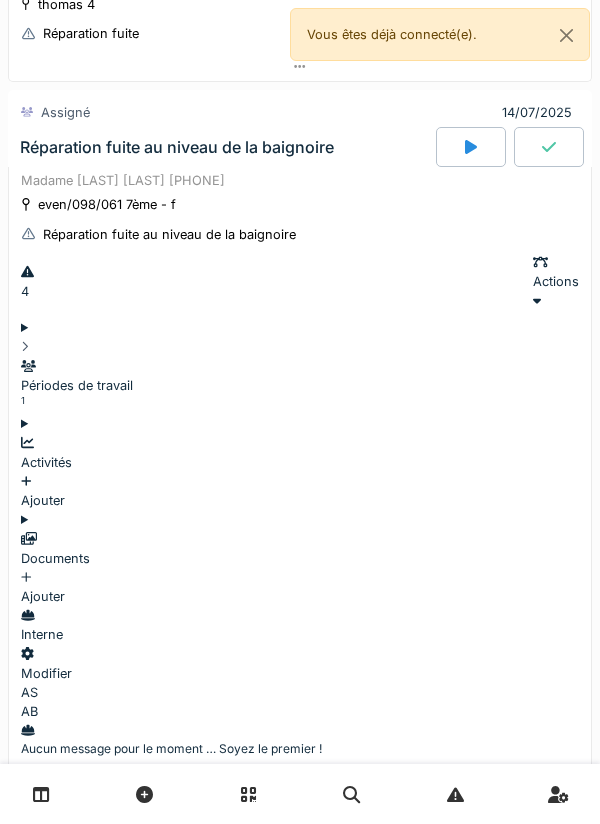 scroll, scrollTop: 729, scrollLeft: 0, axis: vertical 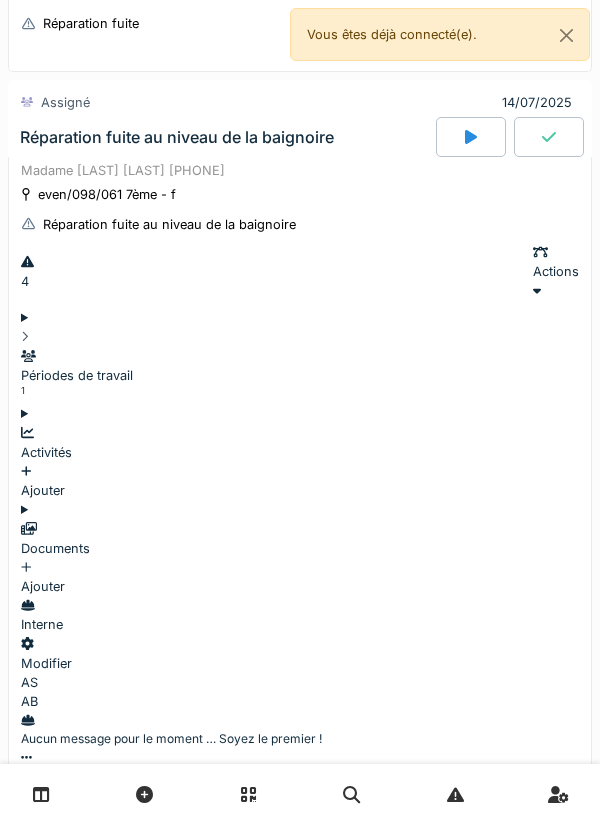 click on "Documents" at bounding box center (300, 538) 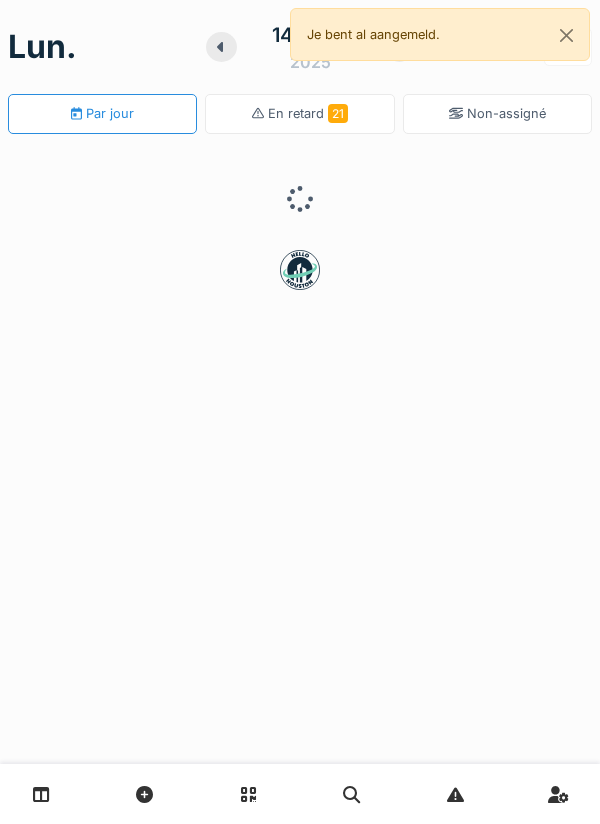 scroll, scrollTop: 0, scrollLeft: 0, axis: both 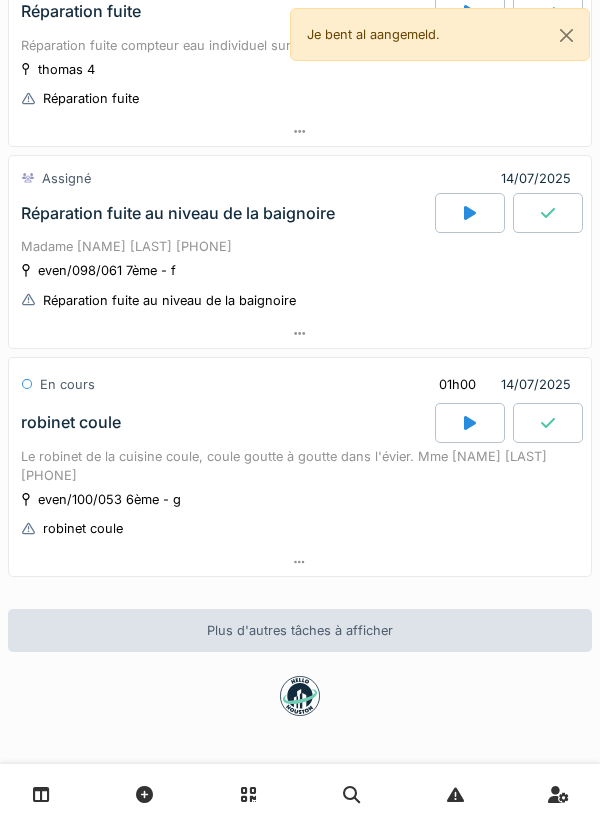 click at bounding box center [470, 213] 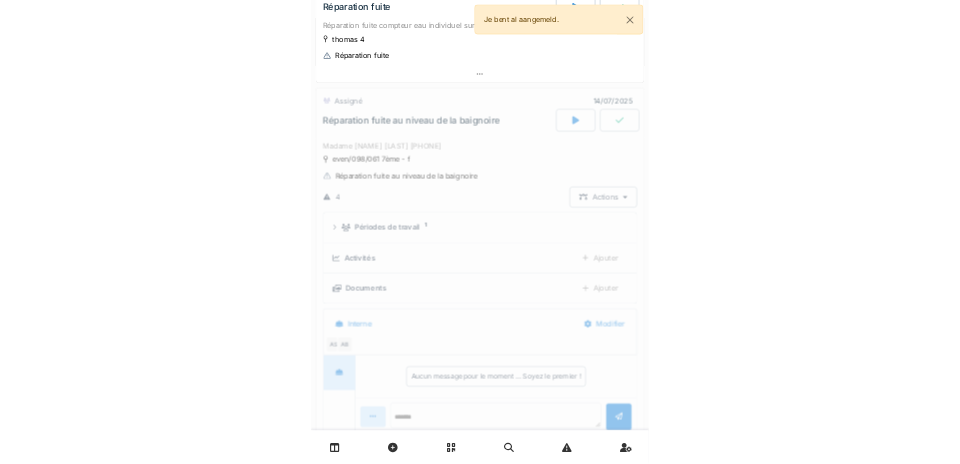 scroll, scrollTop: 729, scrollLeft: 0, axis: vertical 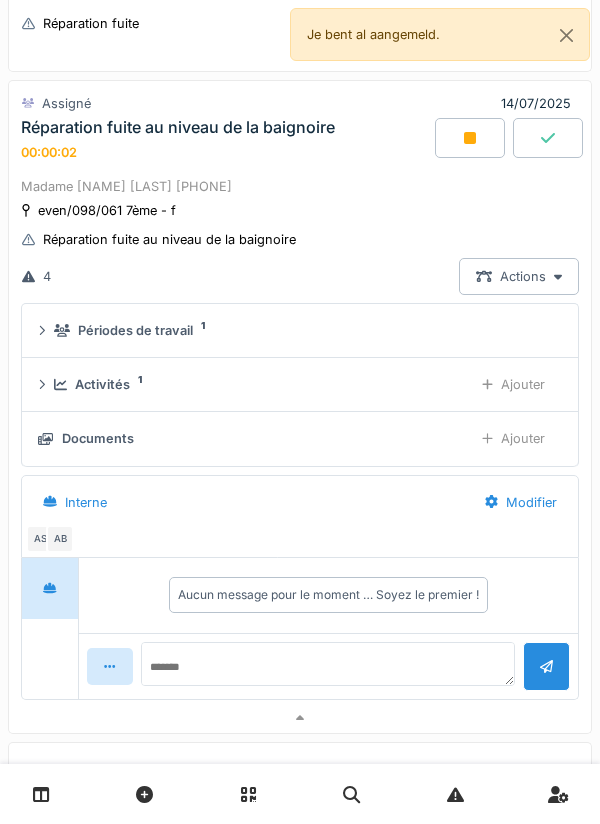 click on "Ajouter" at bounding box center (513, 384) 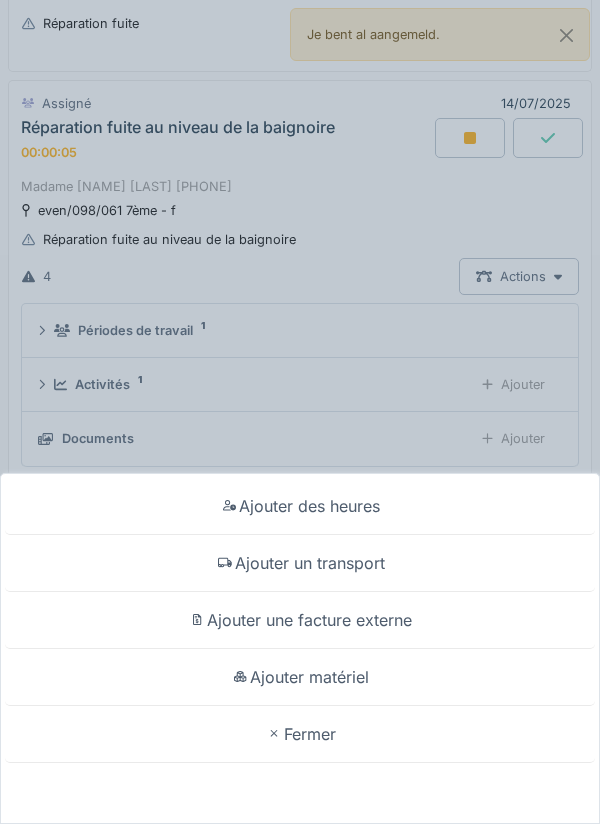click on "Ajouter un transport" at bounding box center [300, 563] 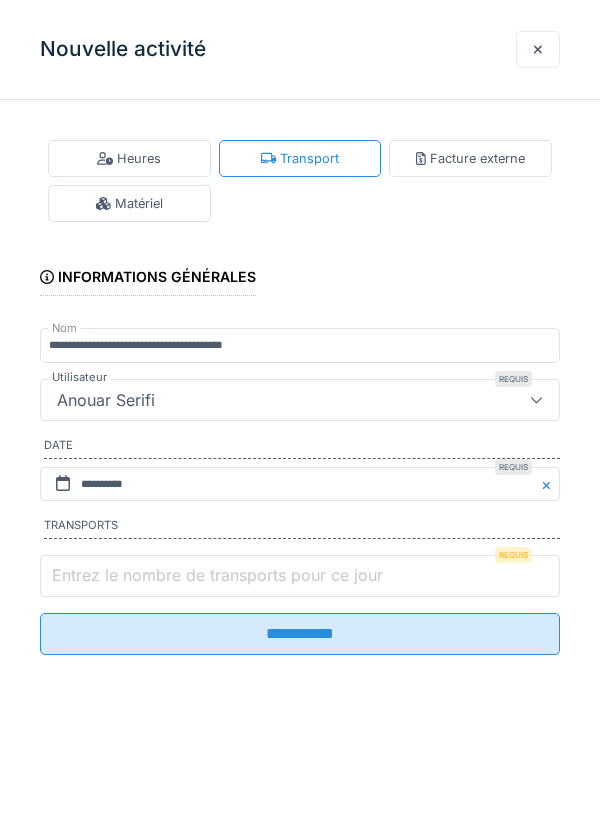 click on "Entrez le nombre de transports pour ce jour" at bounding box center (300, 576) 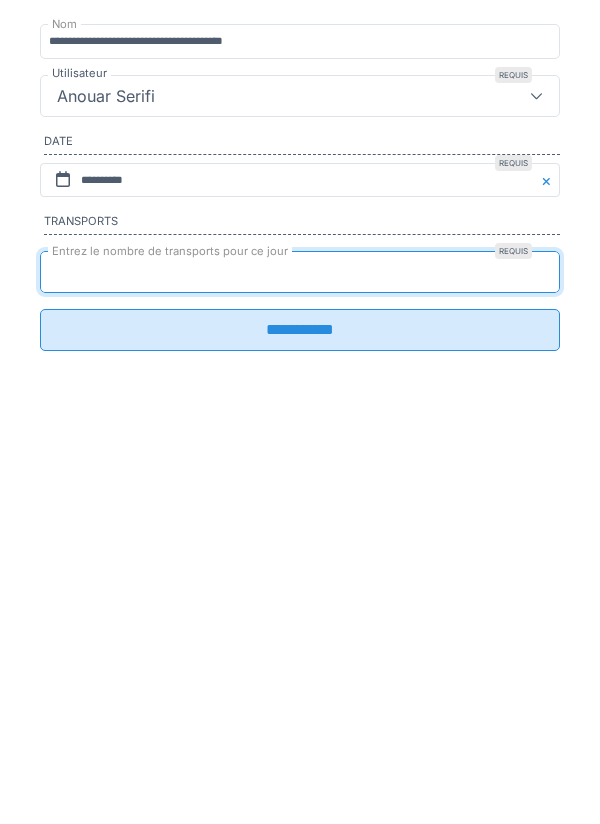 type on "*" 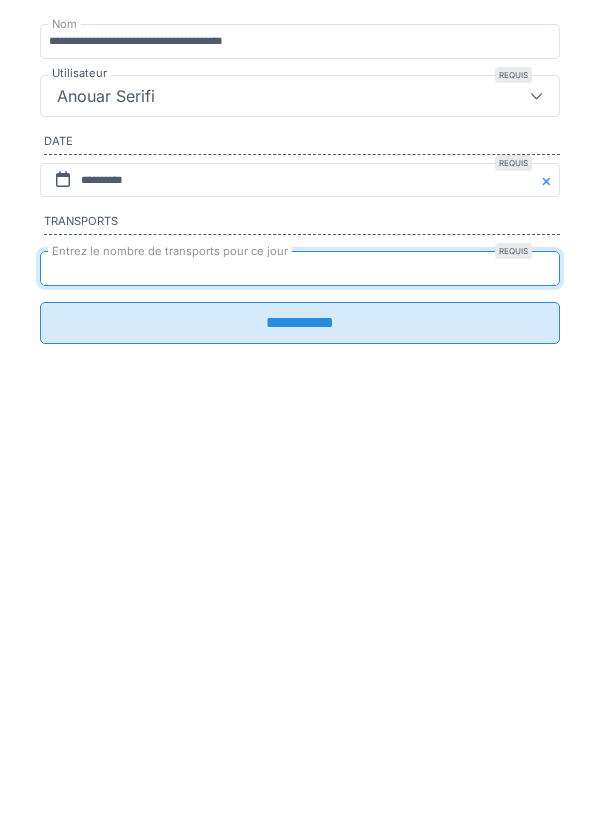 click on "**********" at bounding box center [300, 627] 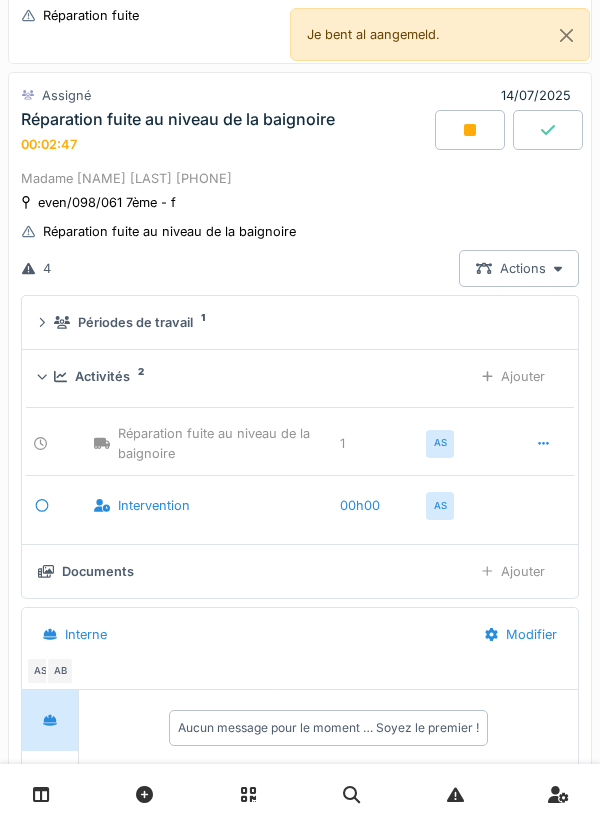 scroll, scrollTop: 729, scrollLeft: 0, axis: vertical 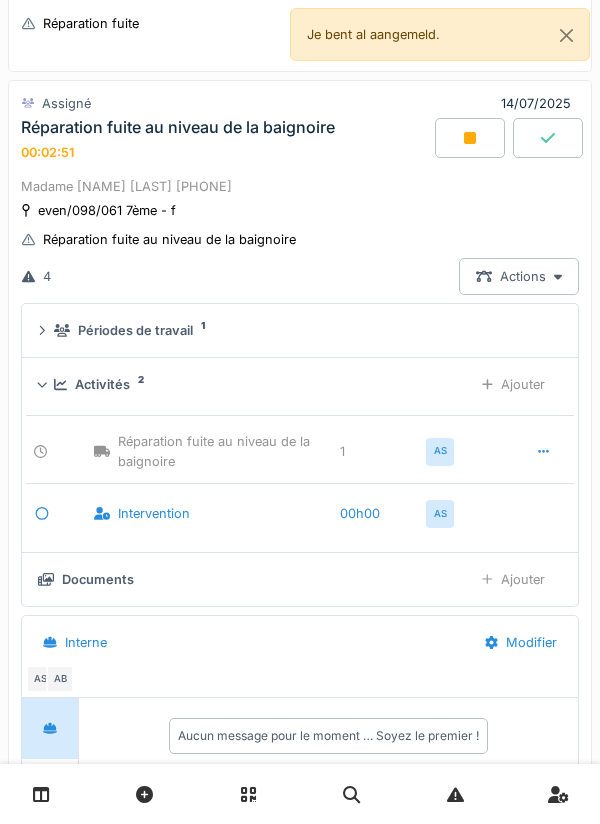 click on "Périodes de travail" at bounding box center [135, 330] 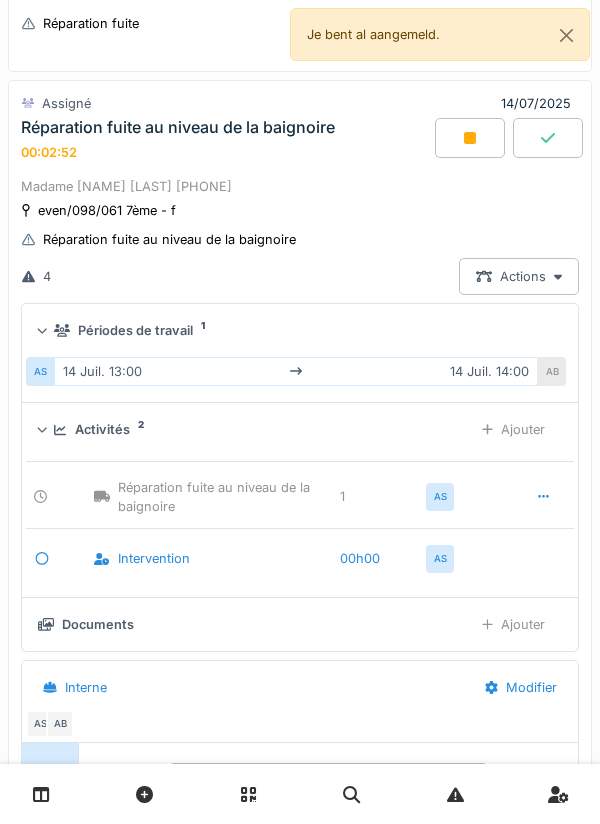 click on "Périodes de travail" at bounding box center [135, 330] 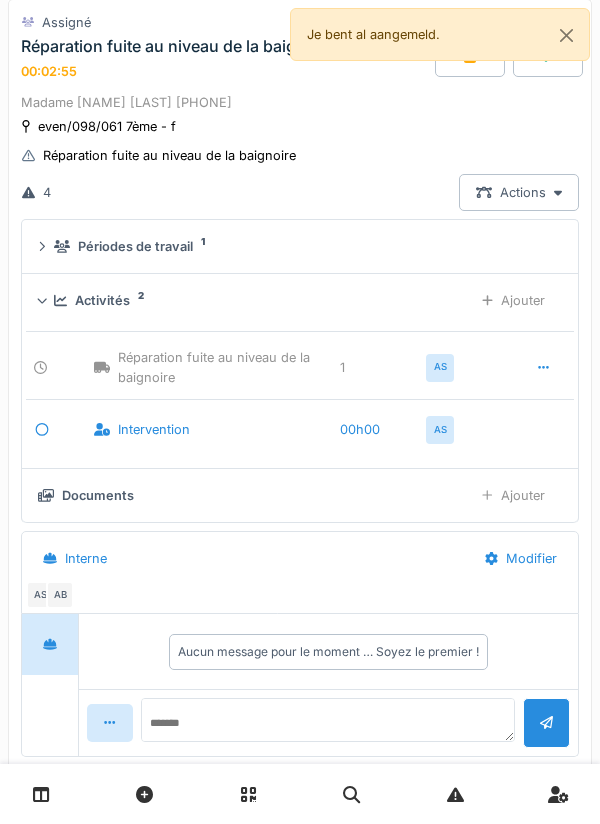 scroll, scrollTop: 798, scrollLeft: 0, axis: vertical 